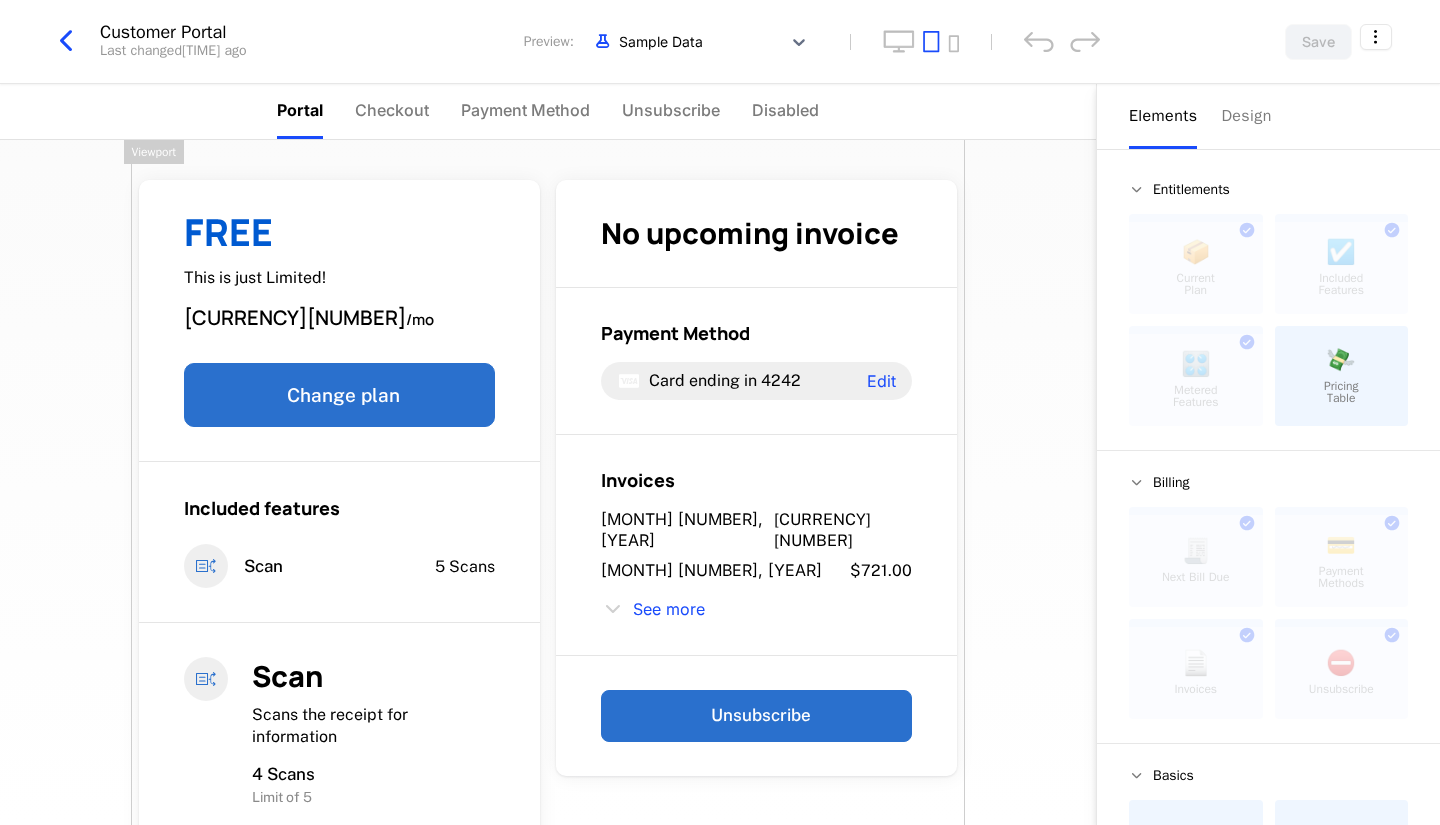 scroll, scrollTop: 0, scrollLeft: 0, axis: both 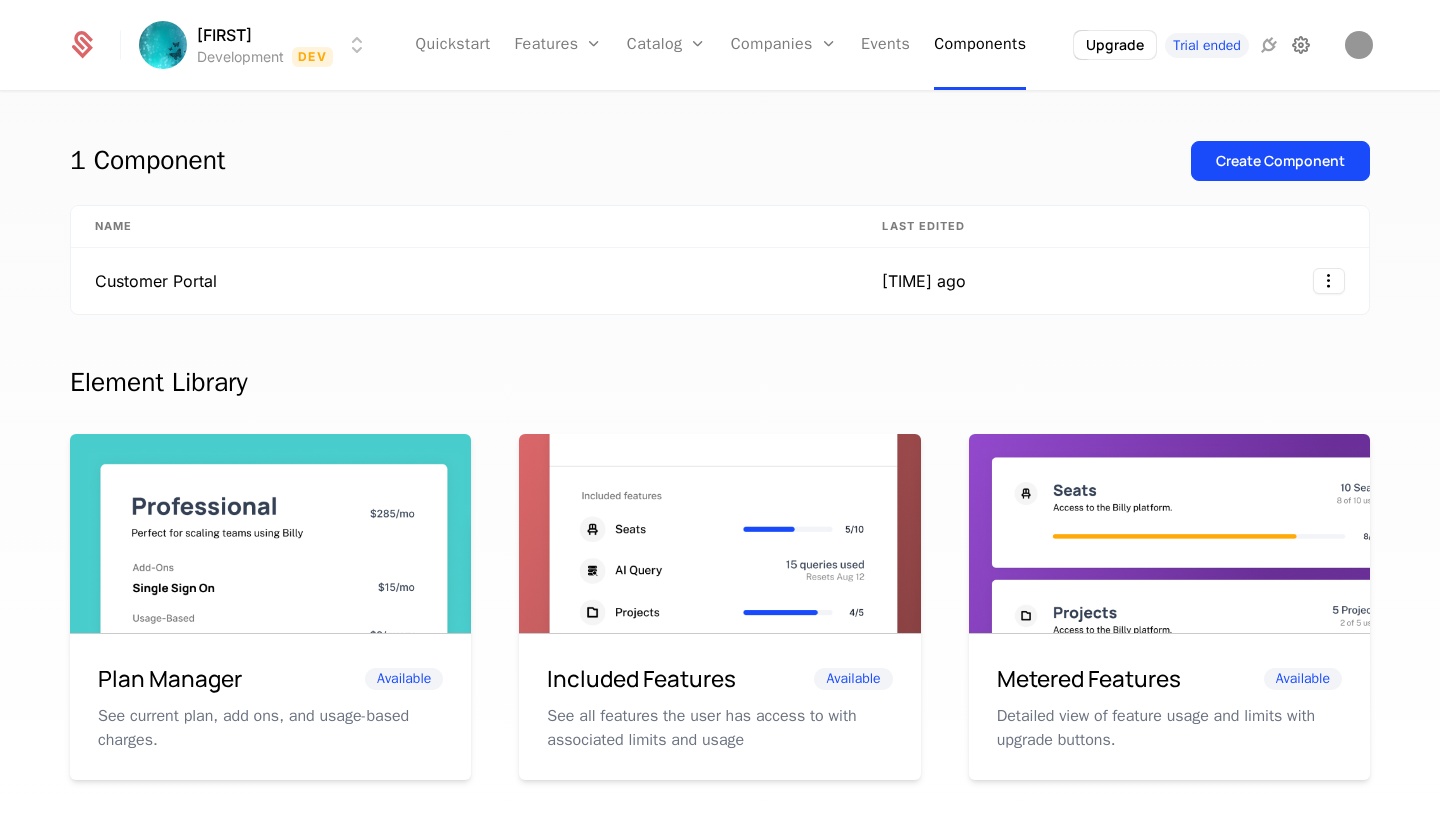 click at bounding box center (1301, 45) 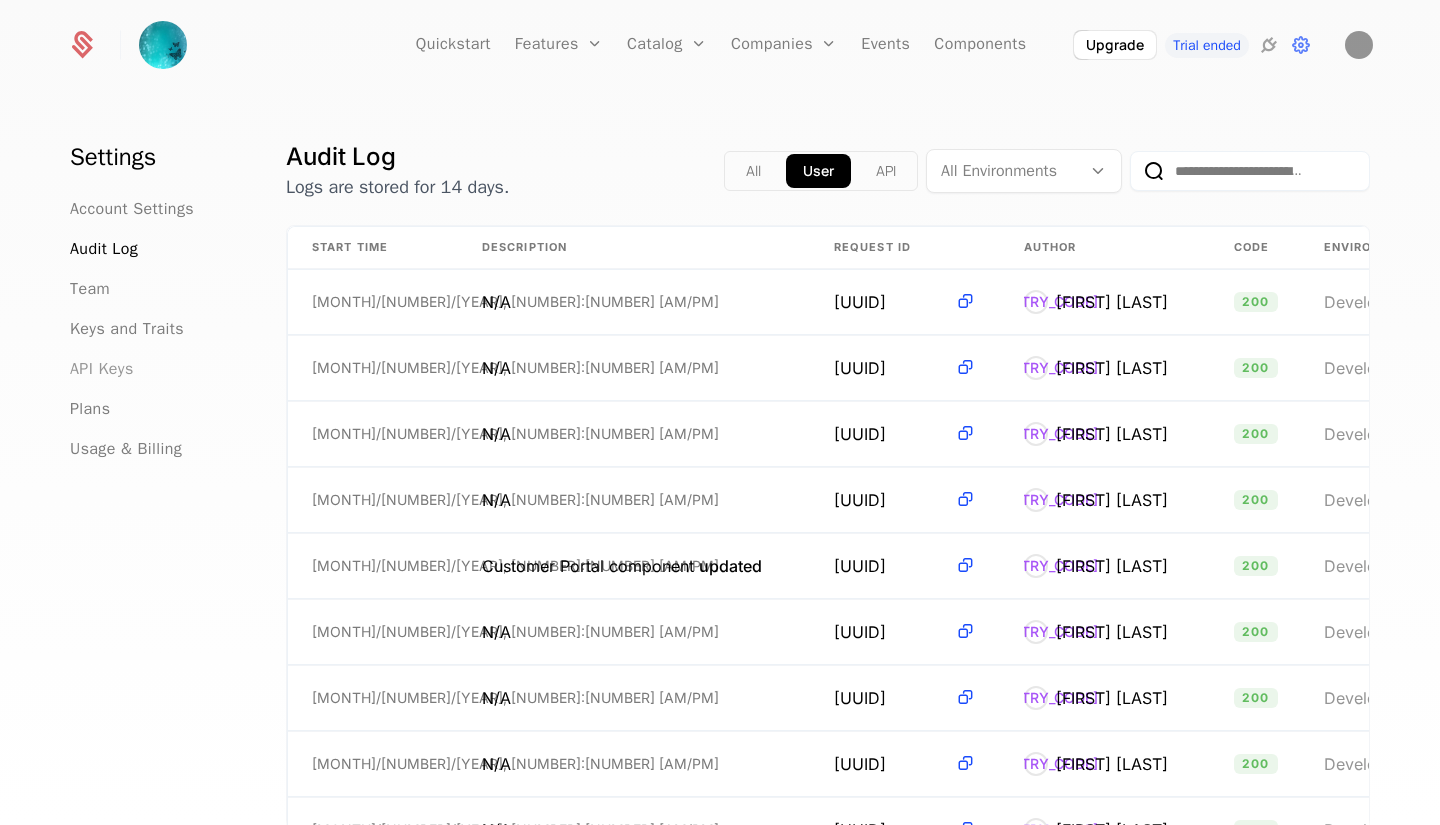 click on "API Keys" at bounding box center [102, 369] 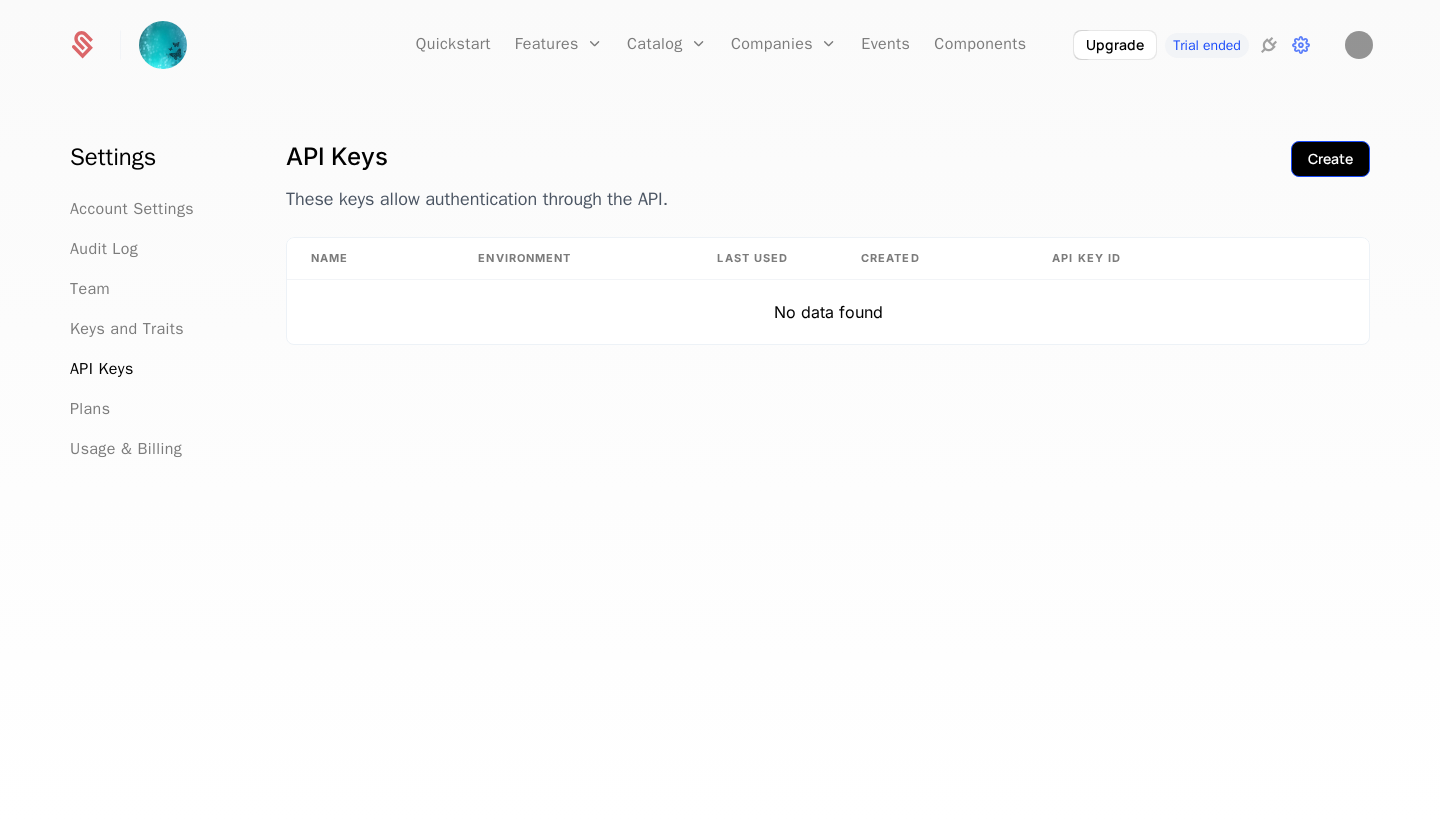 click on "Create" at bounding box center [1330, 159] 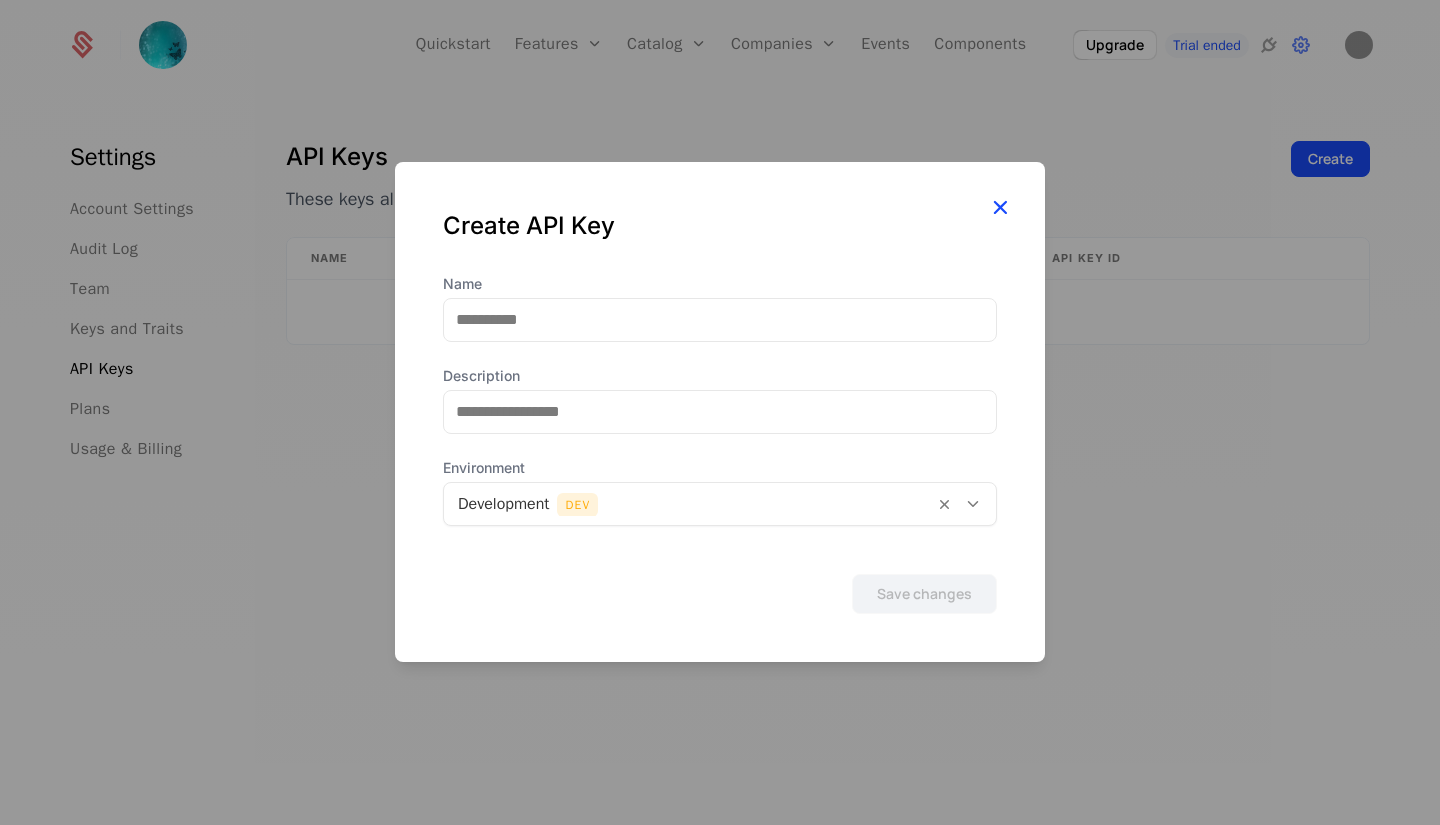 click at bounding box center [1000, 207] 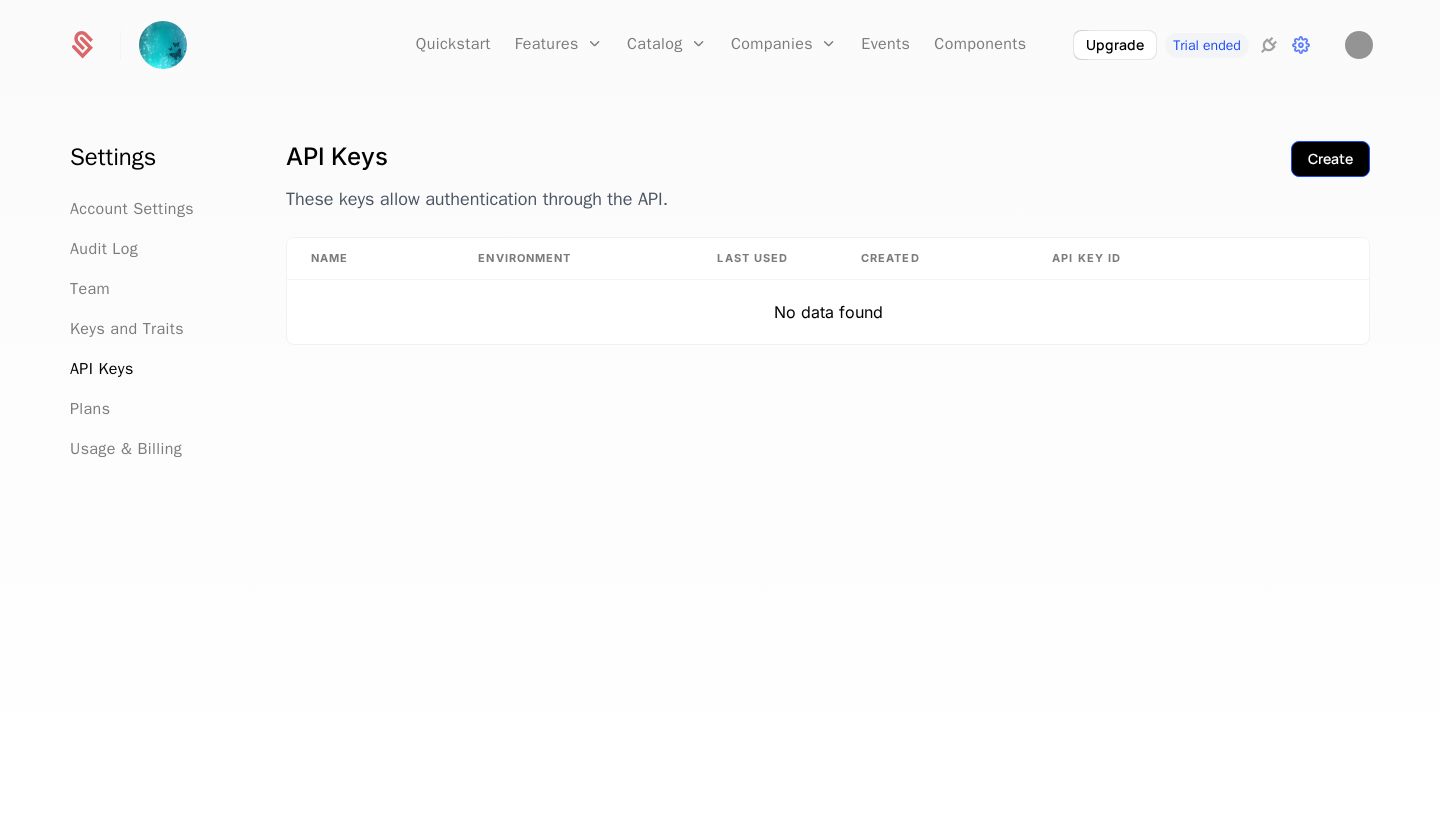 click on "Create" at bounding box center (1330, 159) 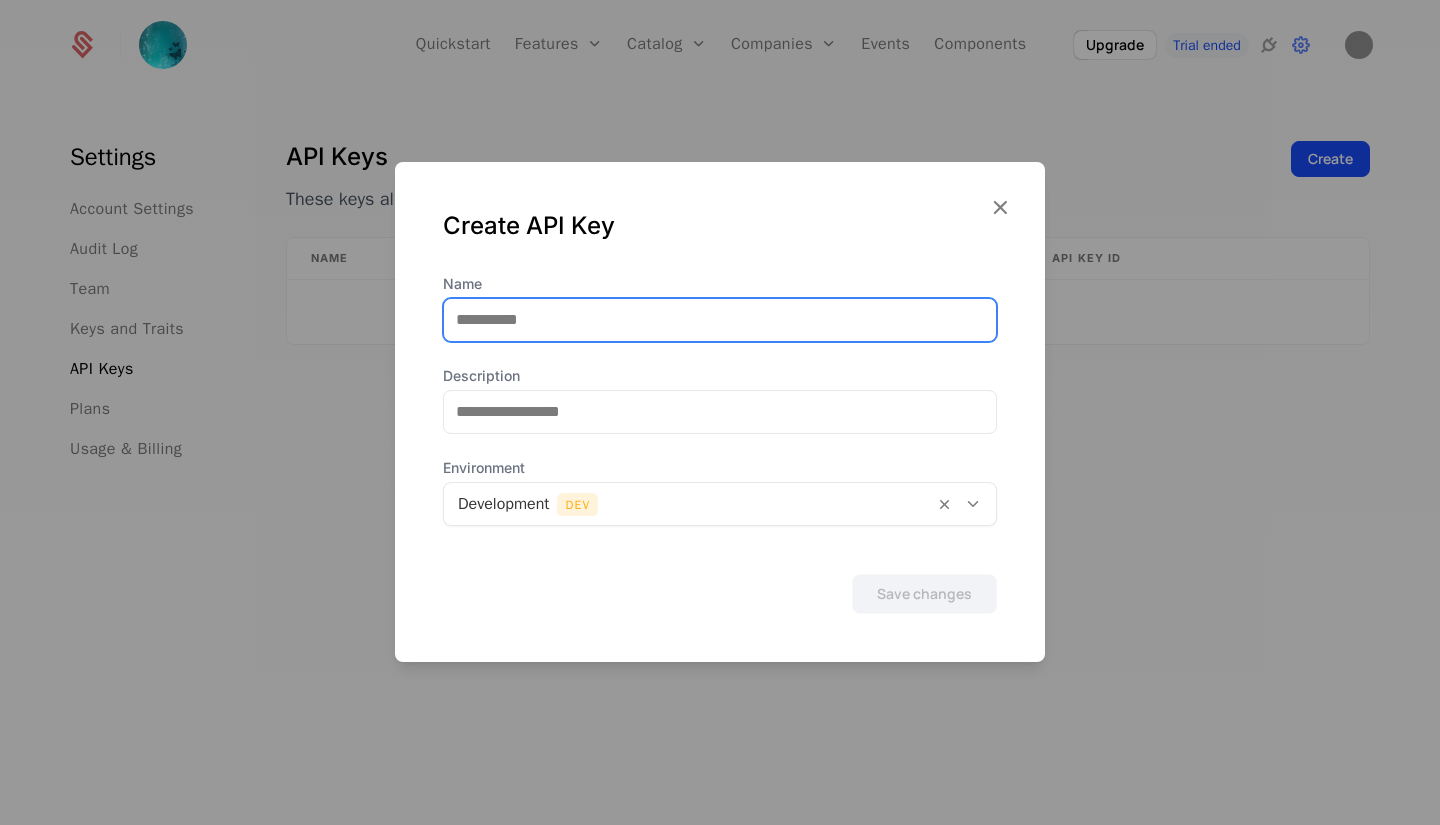 click on "Name" at bounding box center [720, 320] 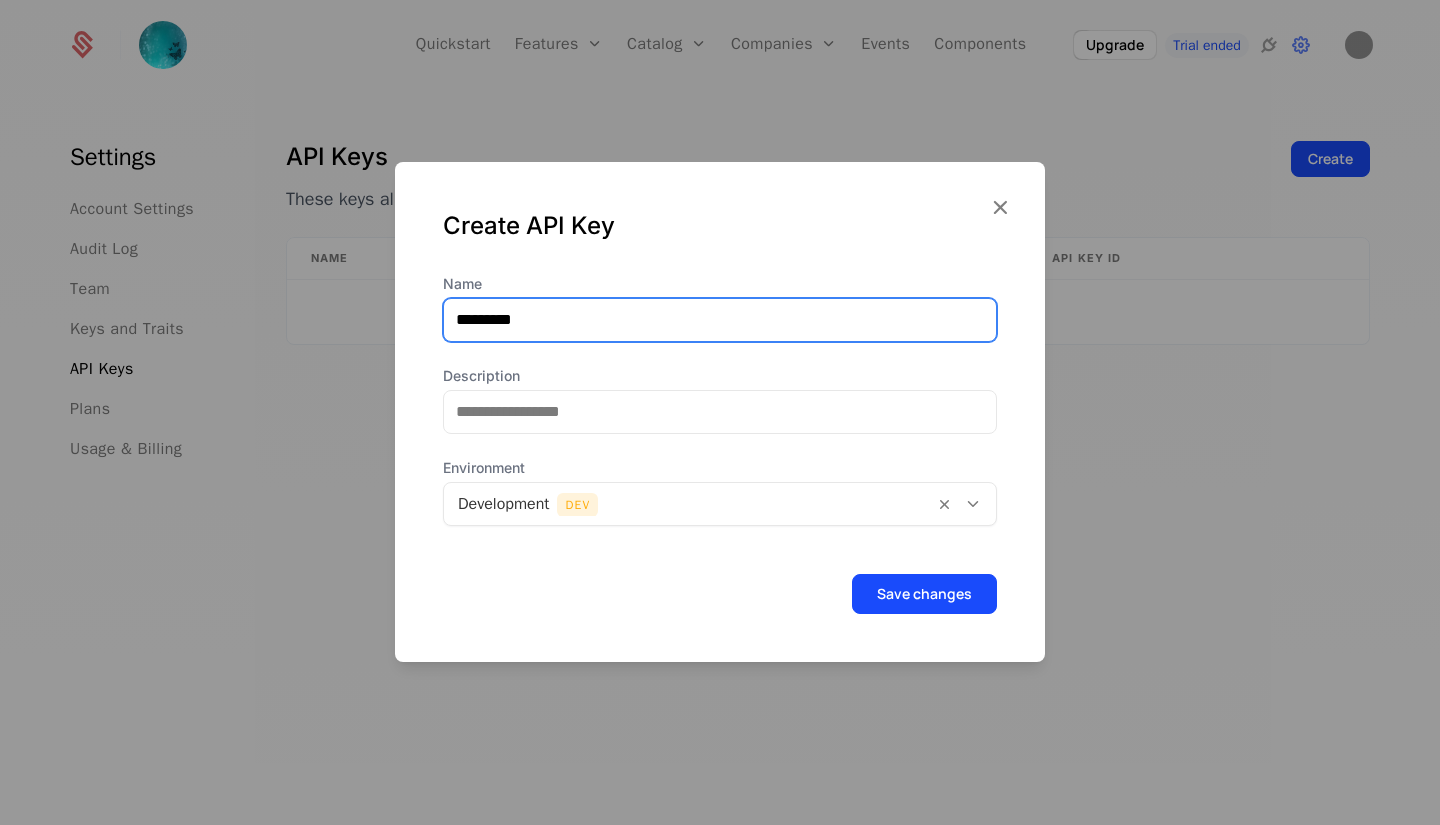 type on "*********" 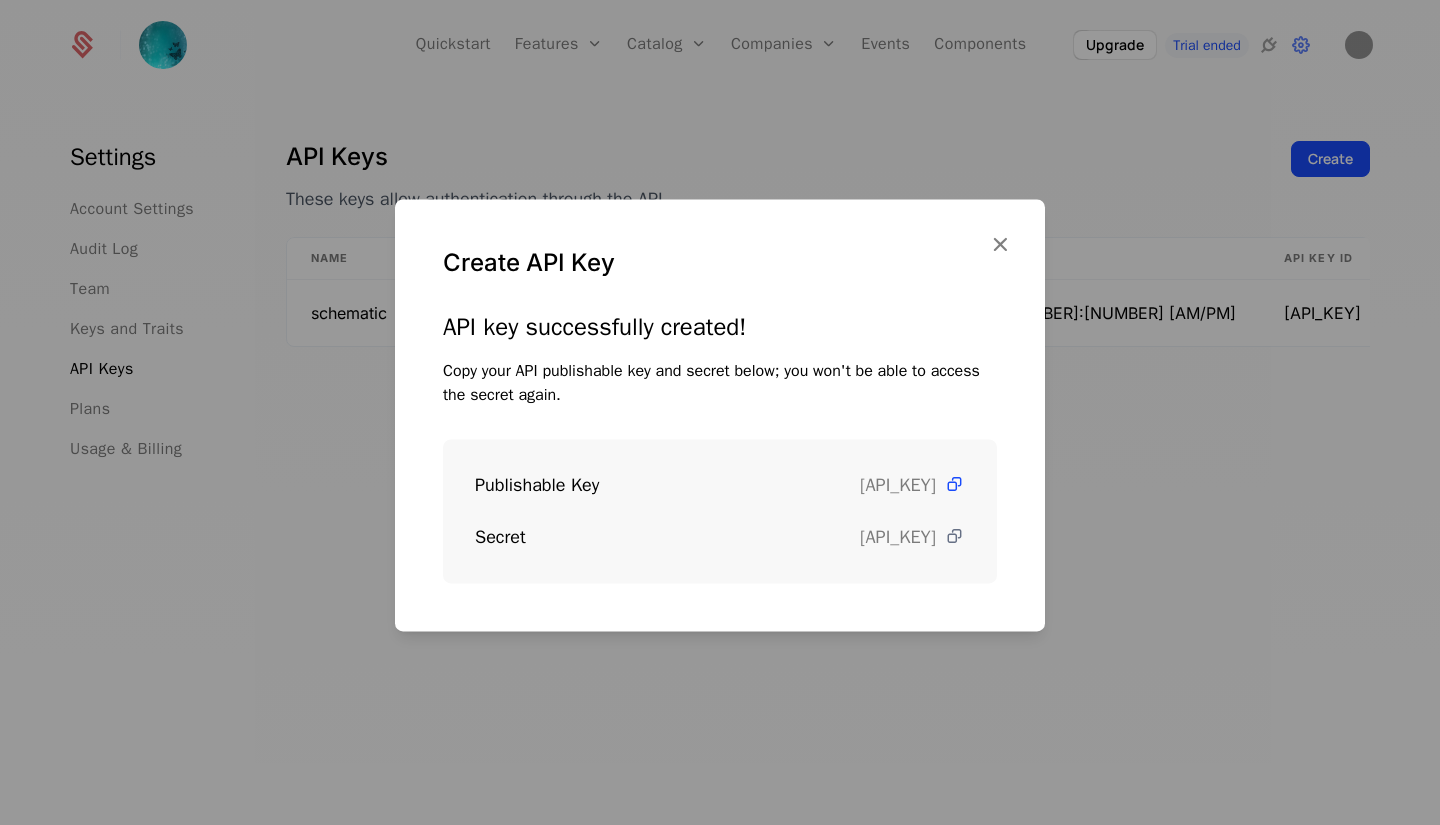 click at bounding box center (954, 536) 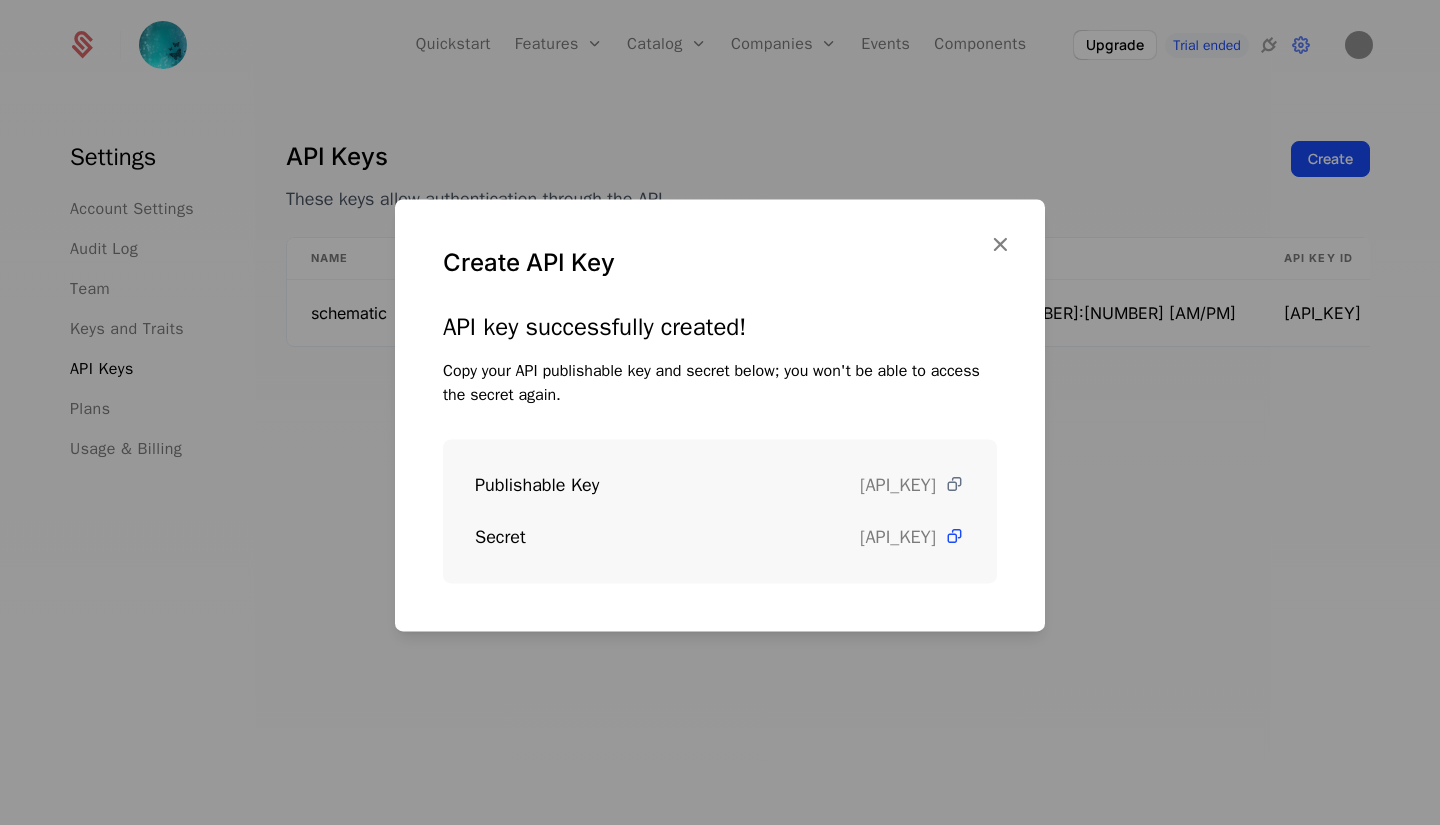 click at bounding box center [954, 484] 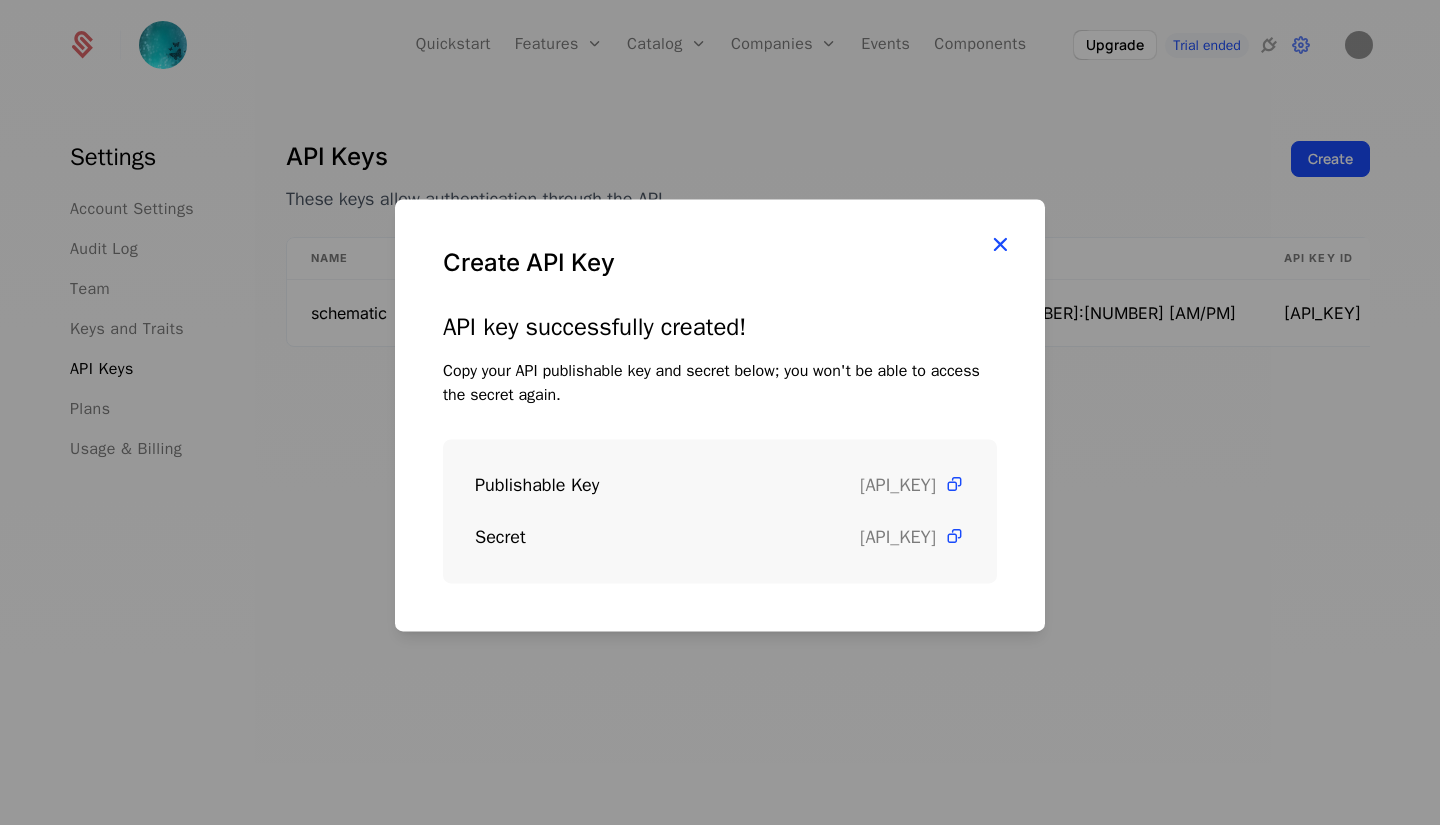 click at bounding box center [1000, 244] 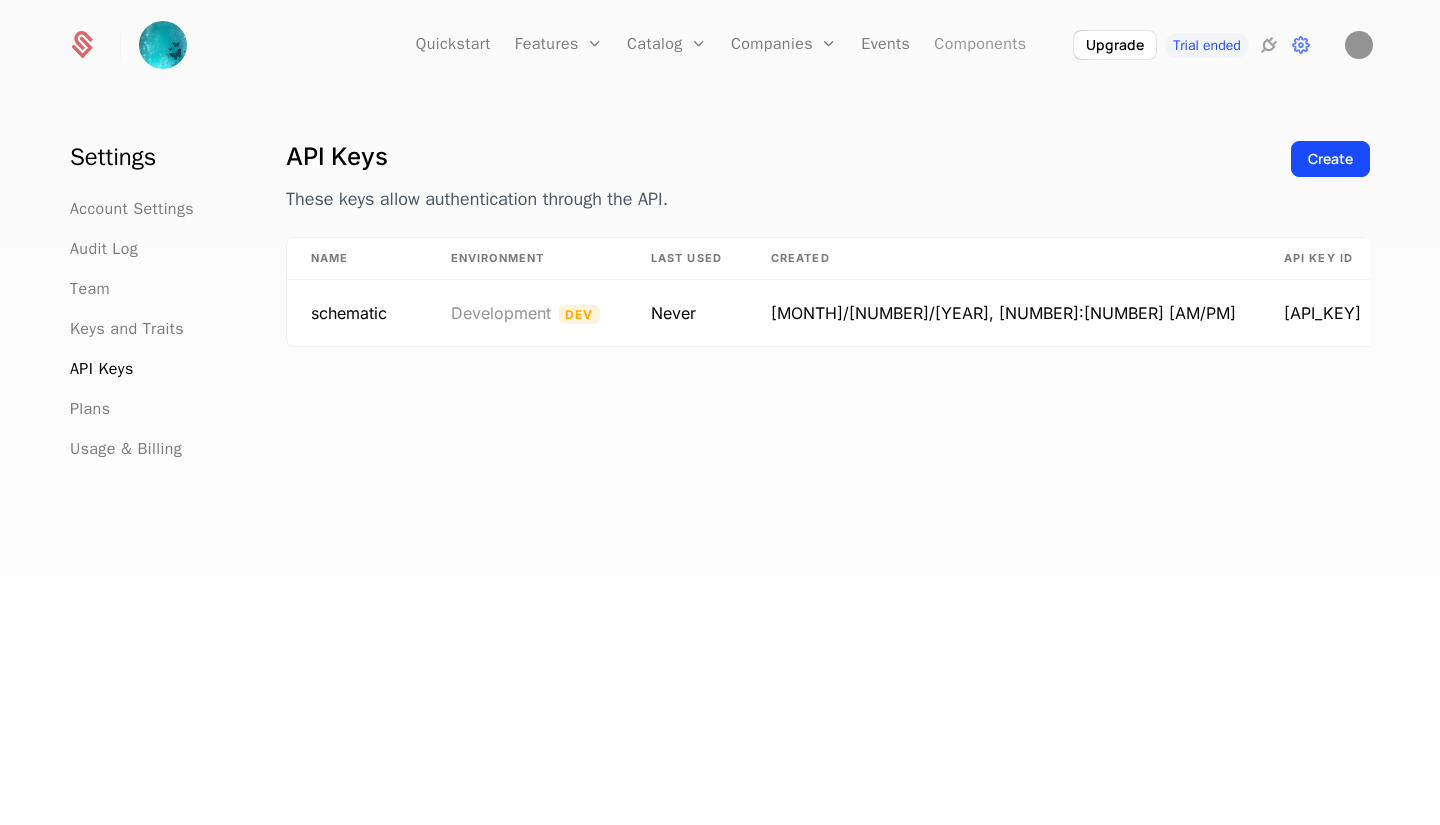click on "Components" at bounding box center (980, 45) 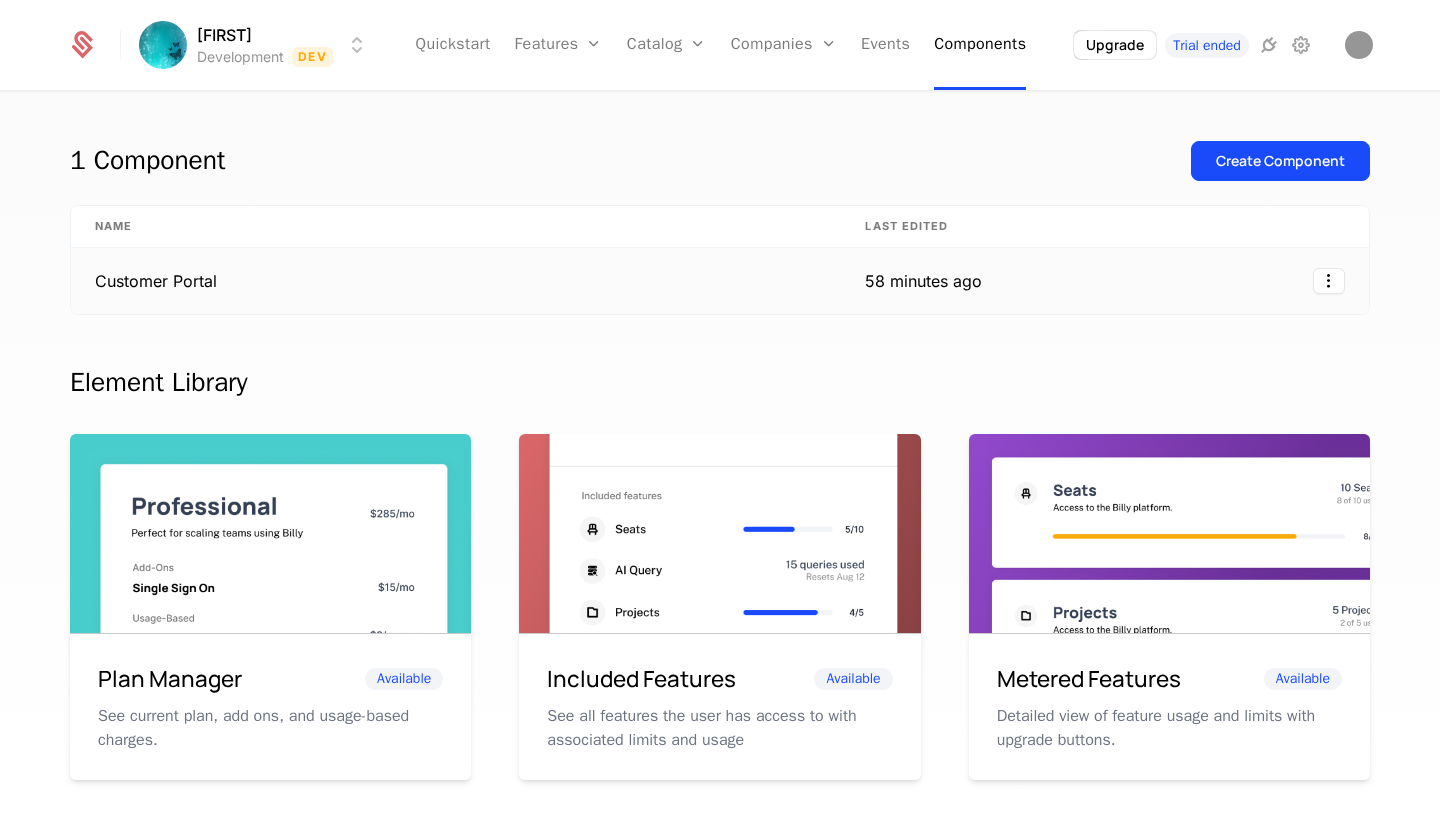 click at bounding box center [1187, 281] 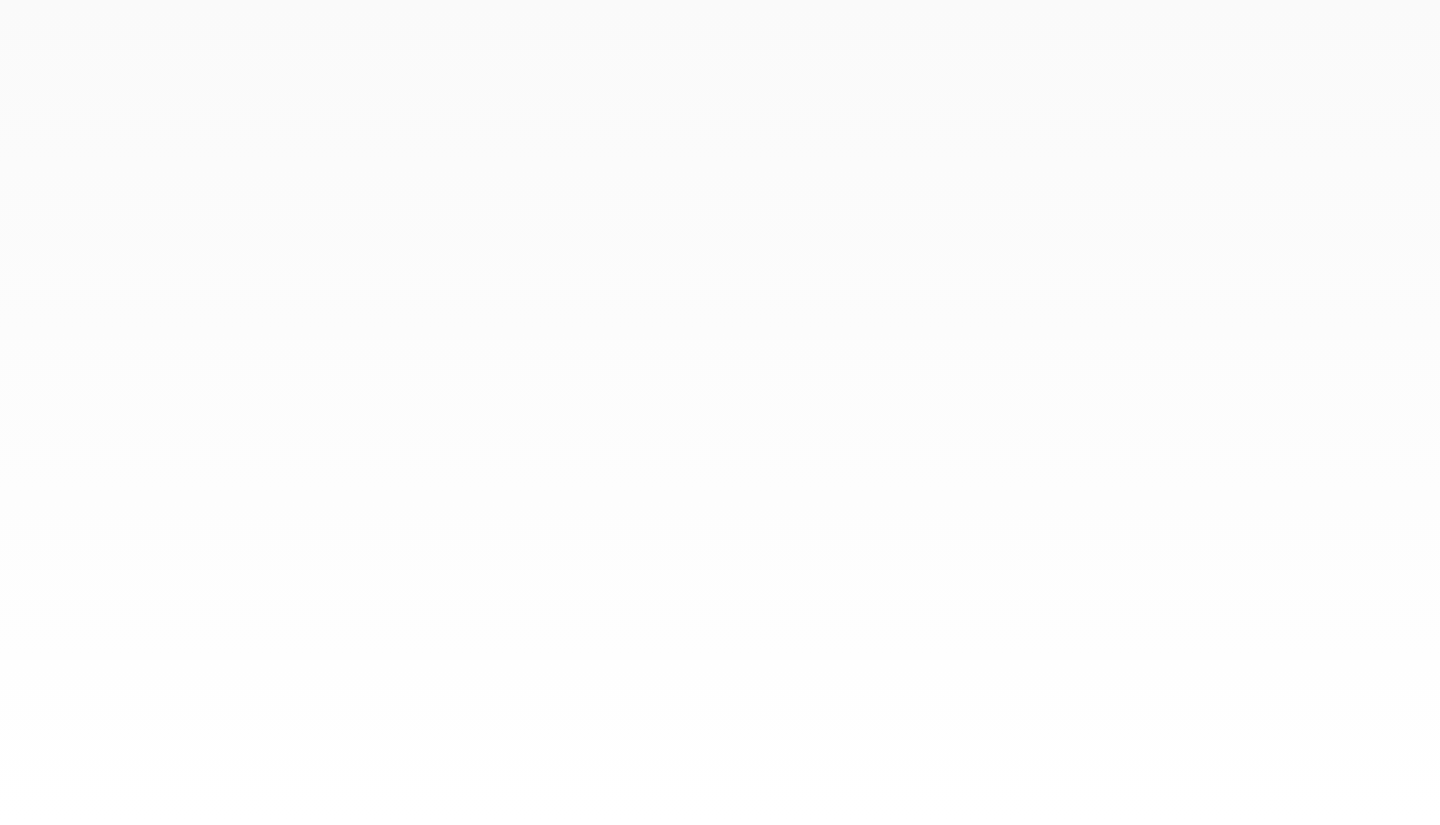 scroll, scrollTop: 0, scrollLeft: 0, axis: both 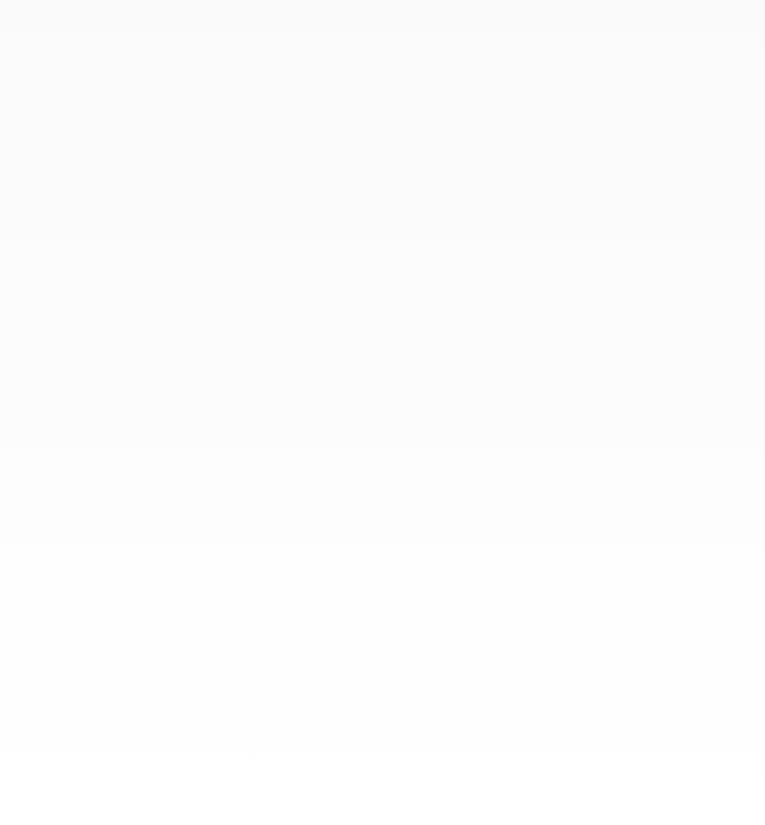 click at bounding box center [382, 412] 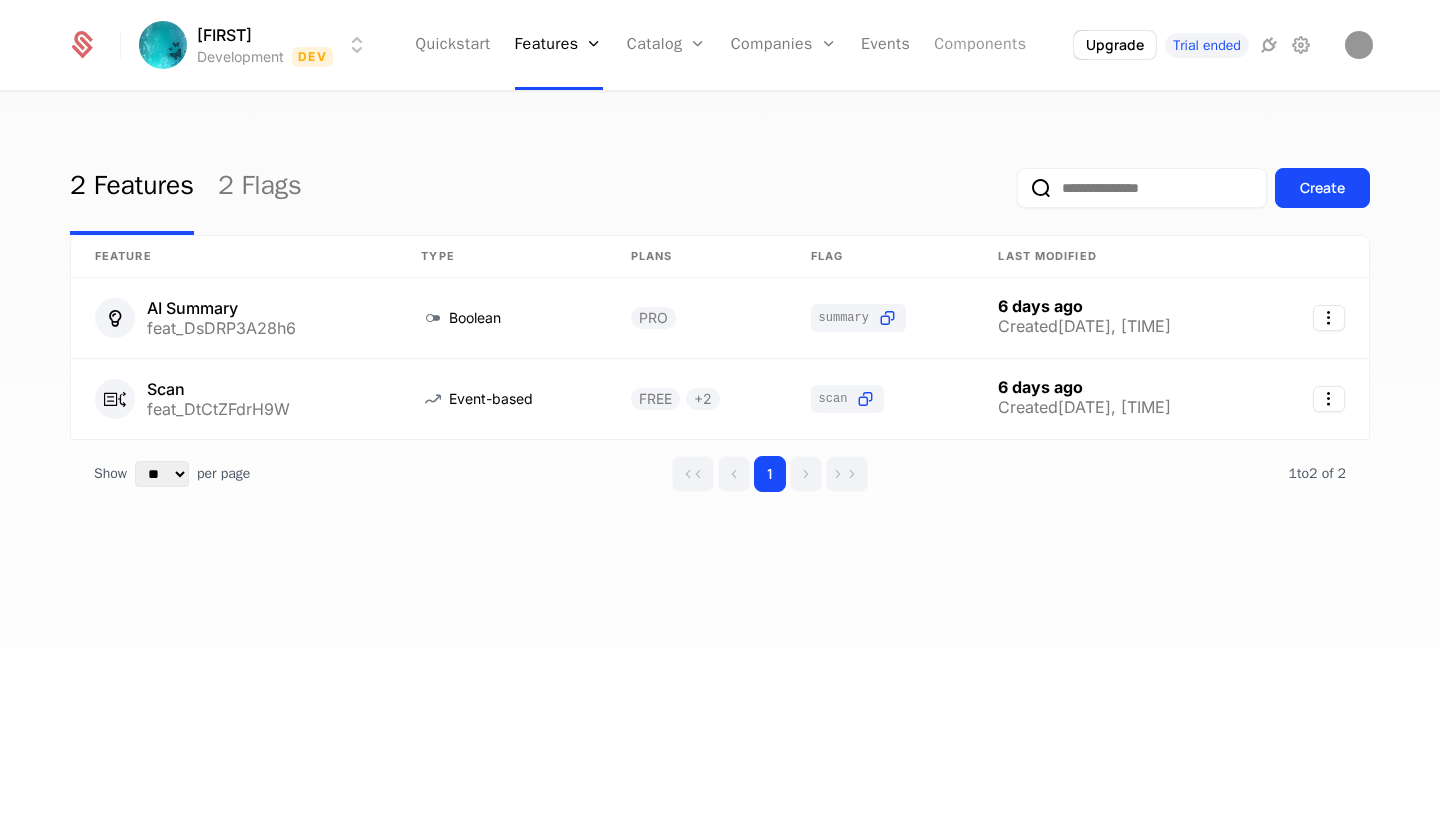 click on "Components" at bounding box center [980, 45] 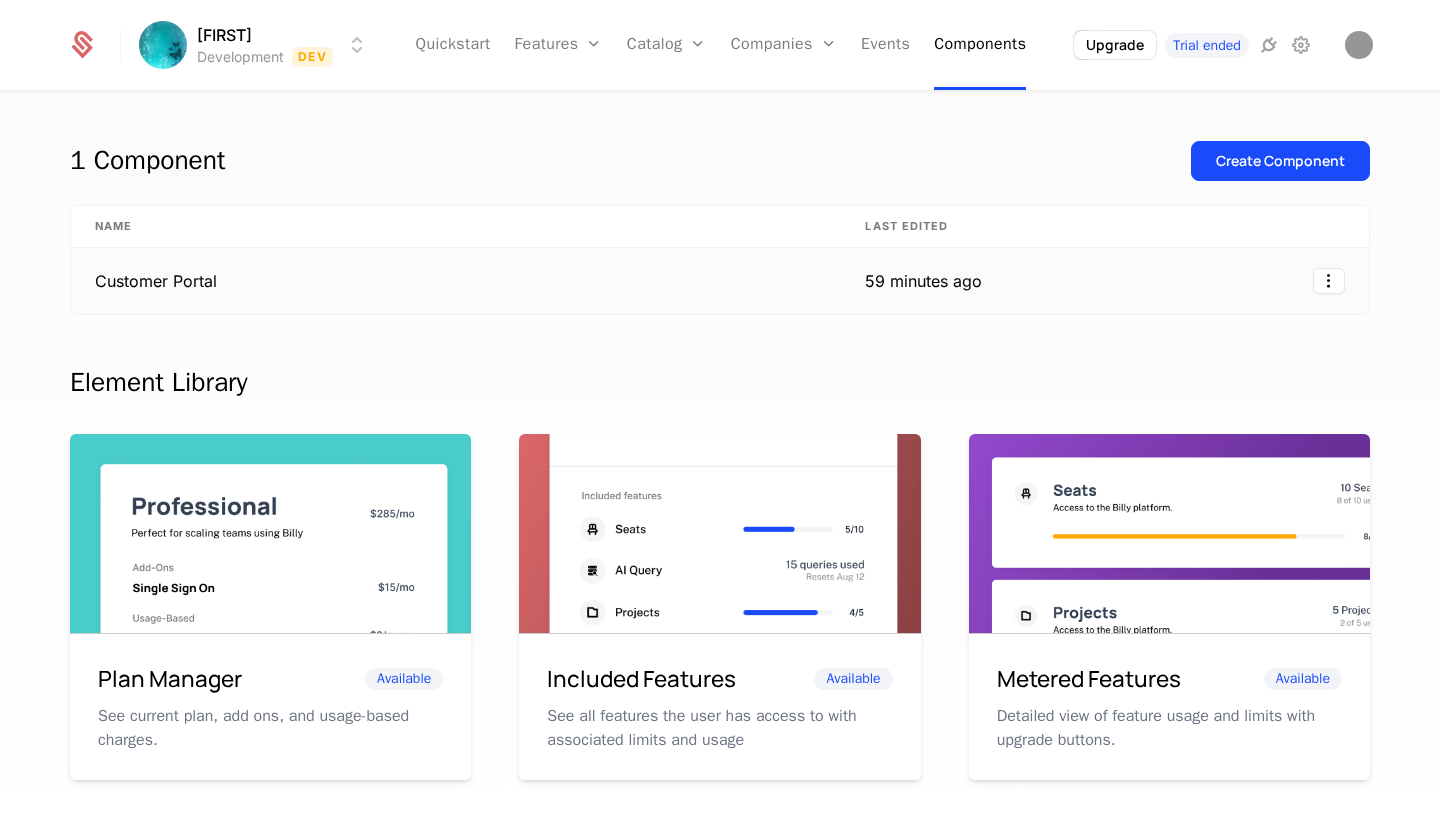click on "59 minutes ago" at bounding box center (923, 281) 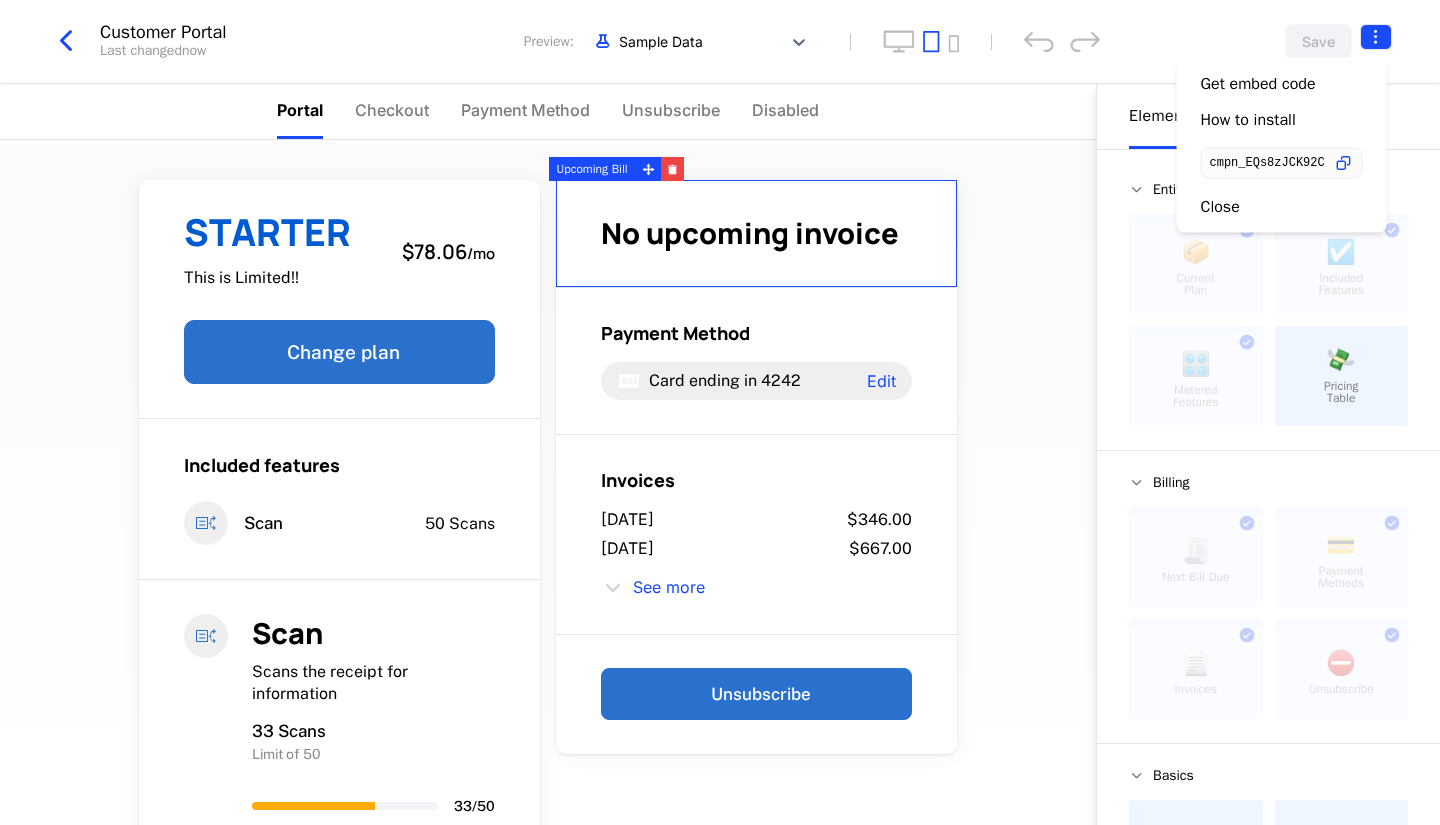 click on "Geetha Development Dev Quickstart Features Features Flags Catalog Plans Add Ons Configuration Companies Companies Users Events Components Upgrade Trial ended Customer Portal Last changed  now Preview: Sample Data Save Portal Checkout Payment Method Unsubscribe Disabled STARTER This is Limited!! $78.06 / mo Change plan Included features Scan 50   Scans Scan Scans the receipt for information 33   Scans Limit of 50 33 / 50 No upcoming invoice Payment Method Card ending in   4242 Edit Invoices July 28, 2025 $346.00 July 26, 2025 $667.00 See more Unsubscribe Powered by   Elements Design Entitlements 📦 Current Plan This component can only be used once ☑️ Included Features This component can only be used once 🎛️ Metered Features This component can only be used once 💸 Pricing Table Billing 🧾 Next Bill Due This component can only be used once 💳 Payment Methods This component can only be used once 📄 Invoices This component can only be used once ⛔️ Unsubscribe This component can ." at bounding box center (720, 412) 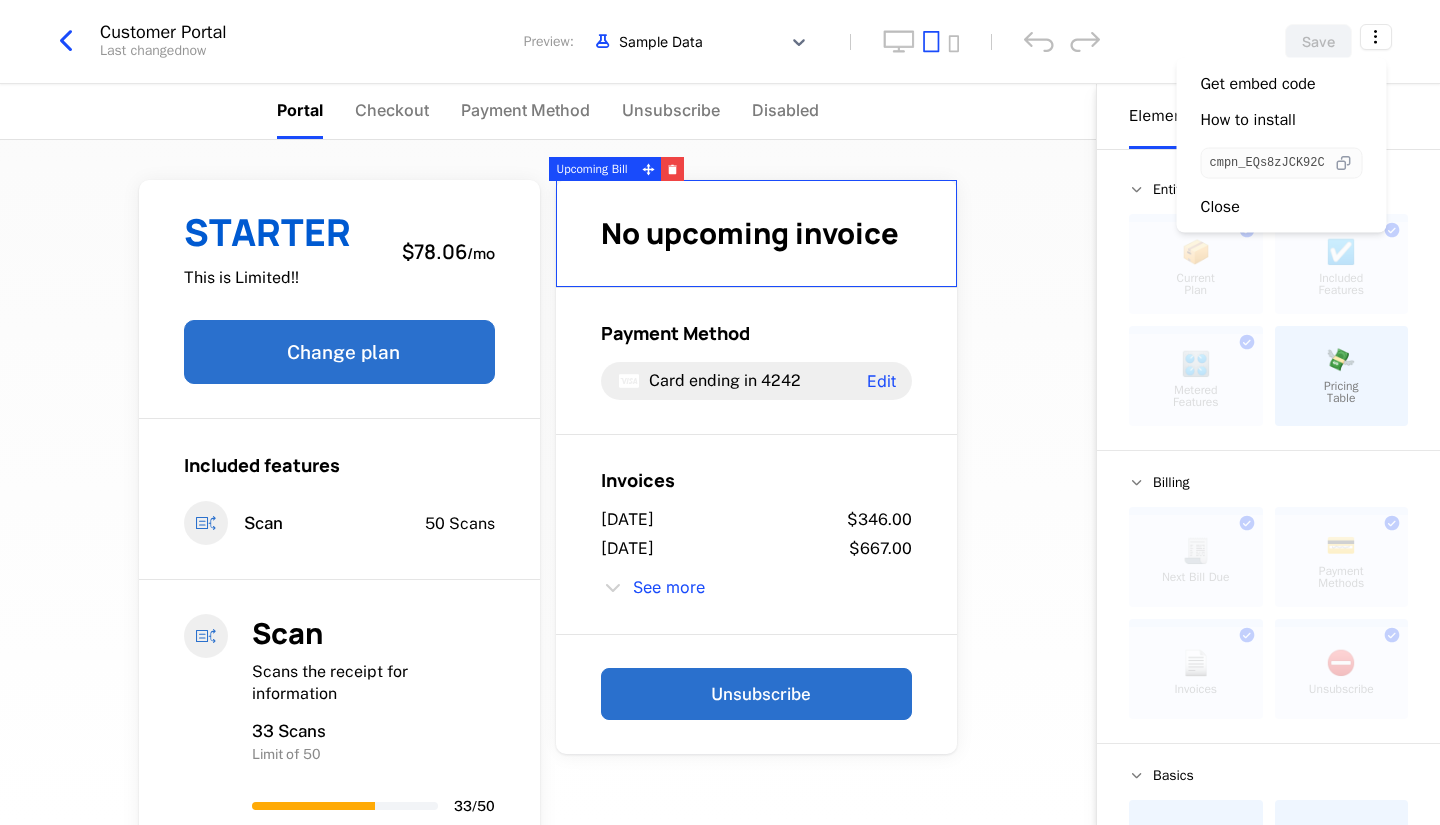 click at bounding box center [1343, 163] 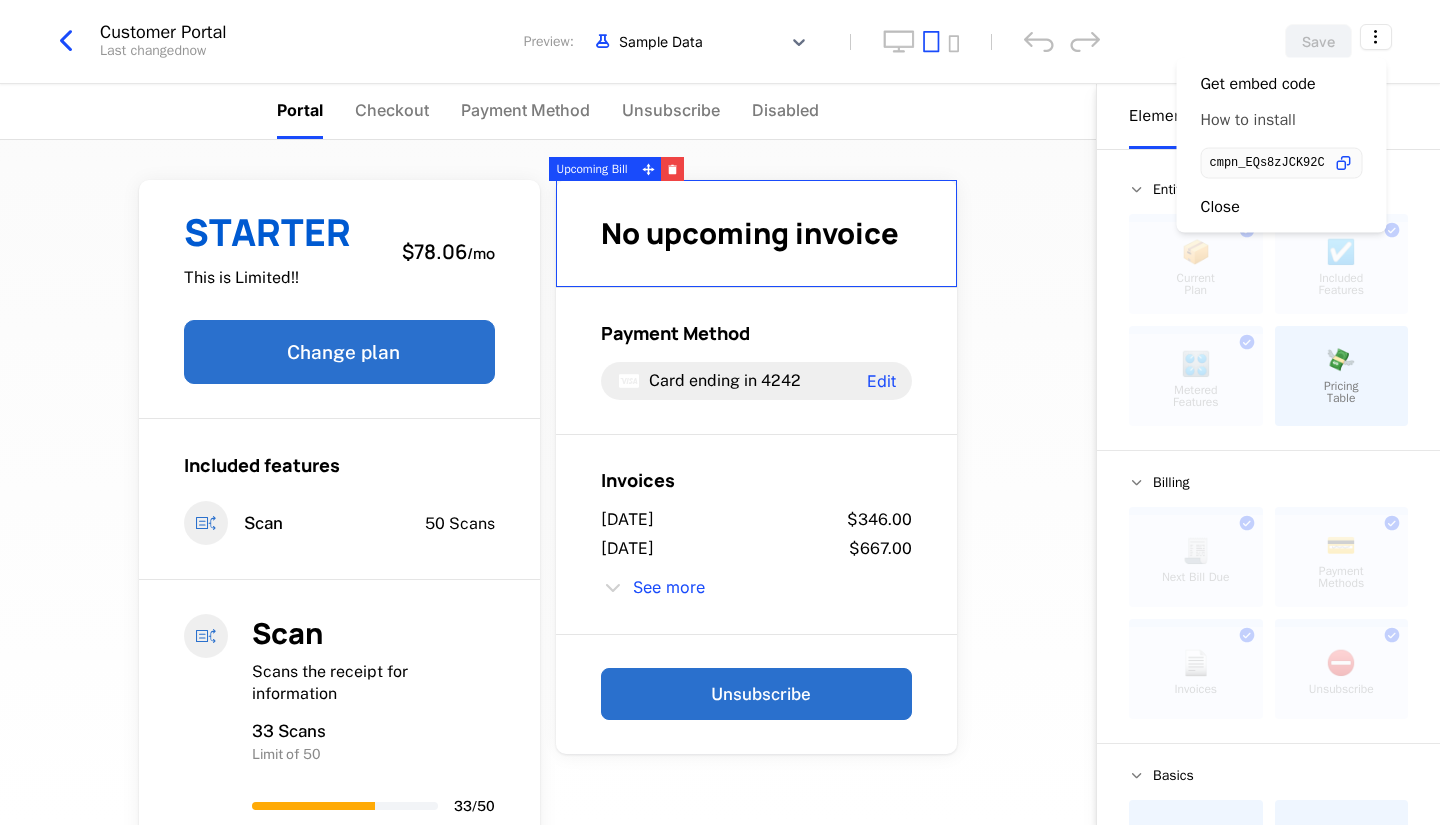 click on "How to install" at bounding box center (1248, 120) 